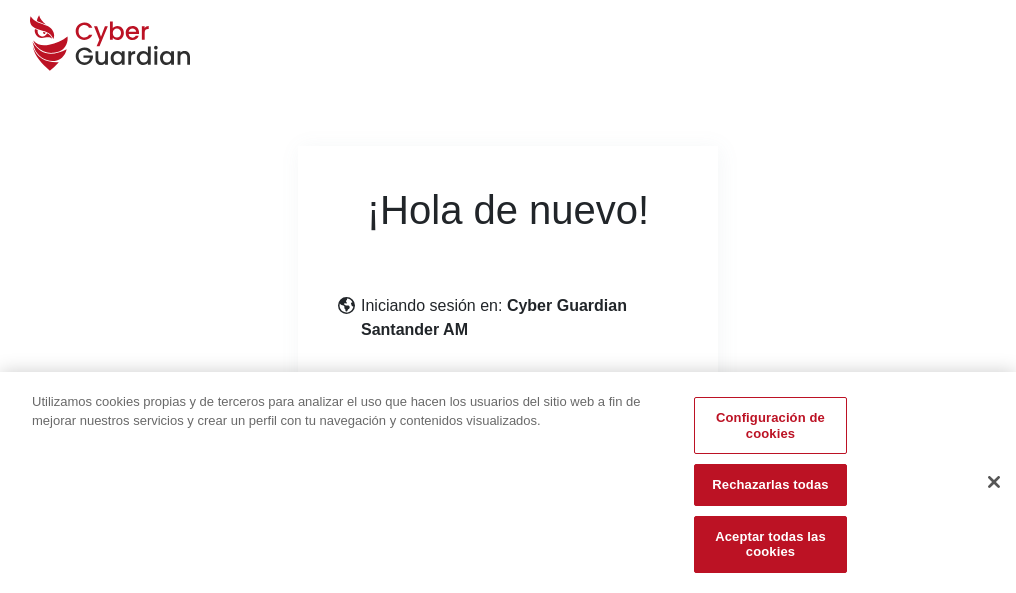 scroll, scrollTop: 245, scrollLeft: 0, axis: vertical 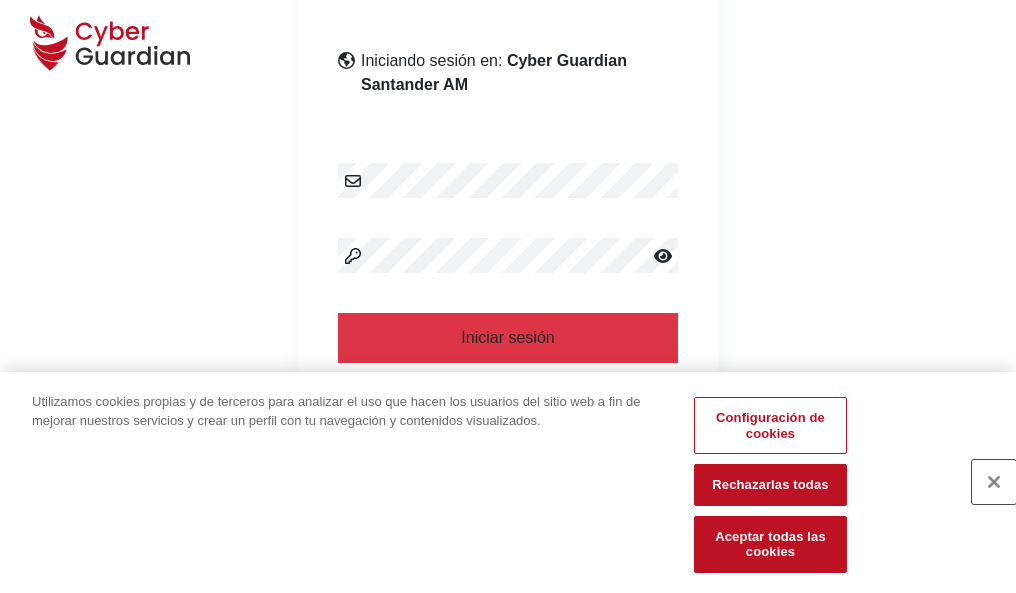 click at bounding box center (994, 482) 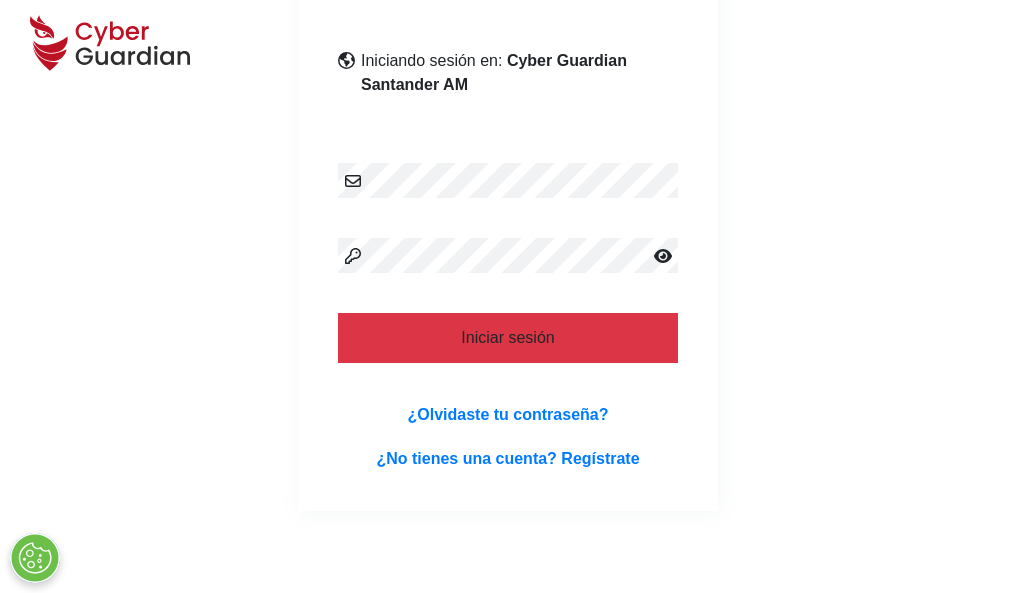 scroll, scrollTop: 389, scrollLeft: 0, axis: vertical 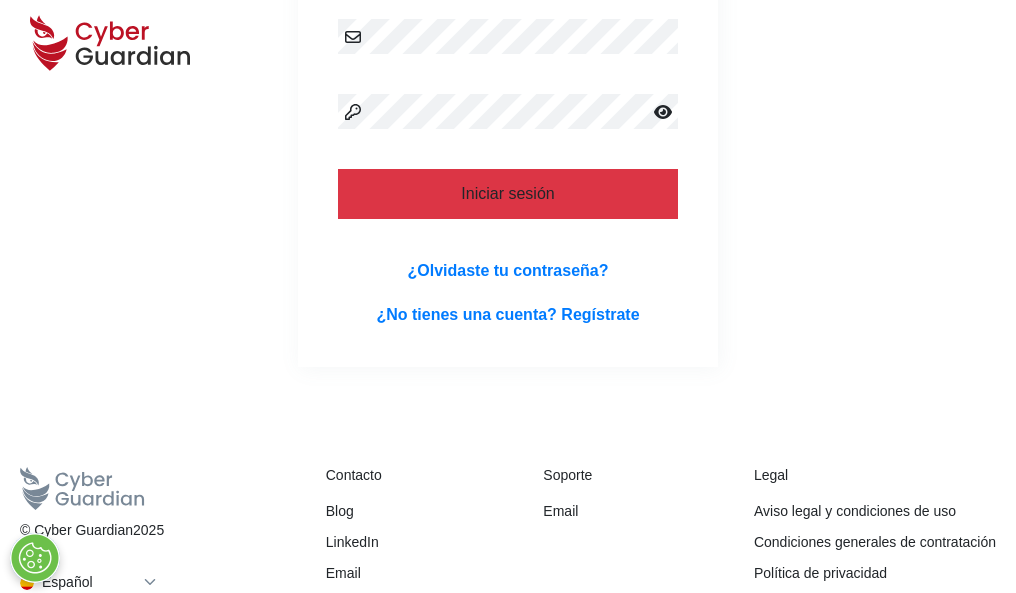 type 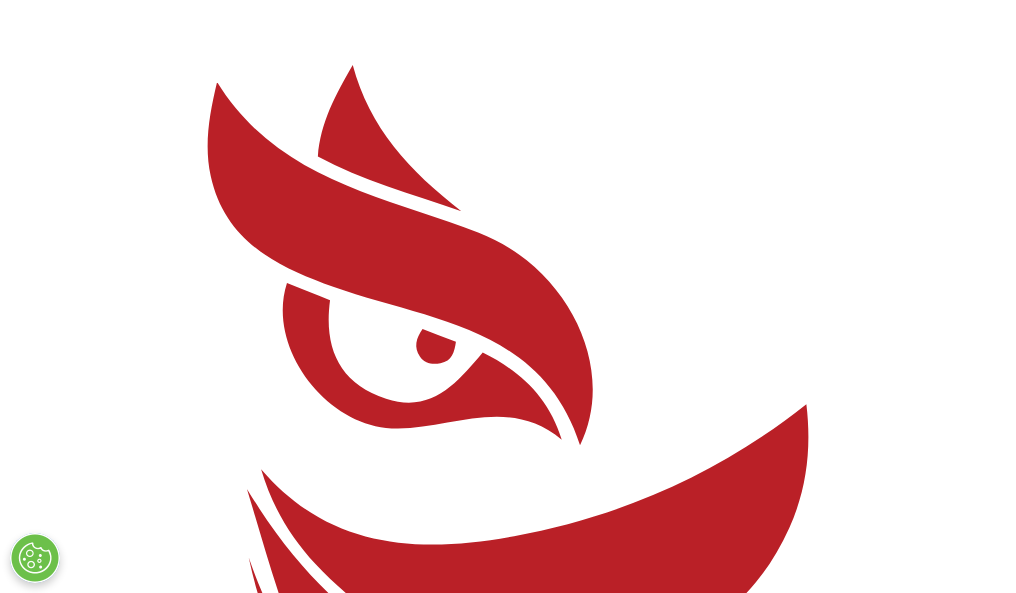 scroll, scrollTop: 0, scrollLeft: 0, axis: both 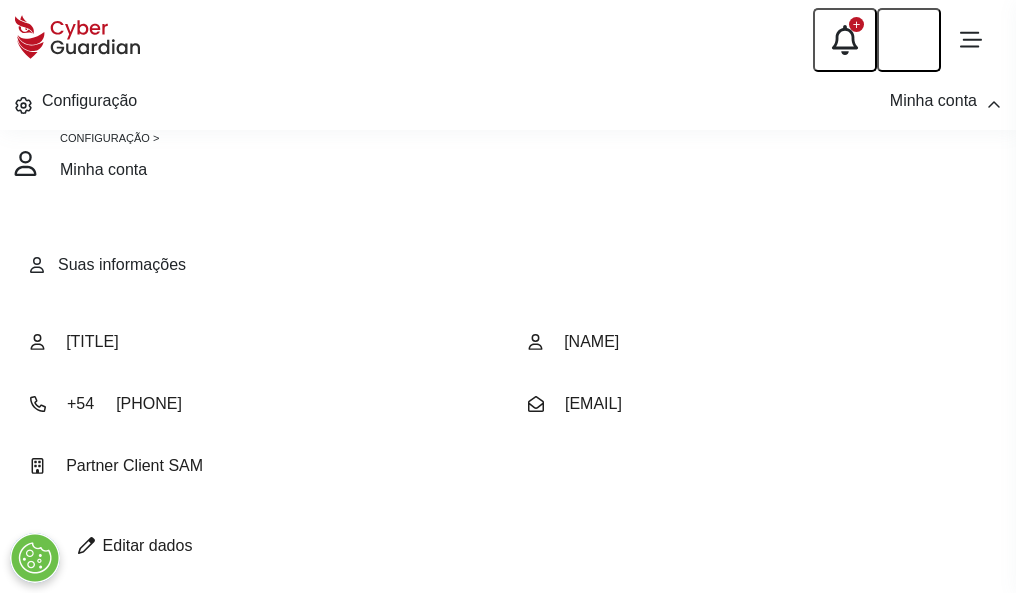 click at bounding box center [86, 545] 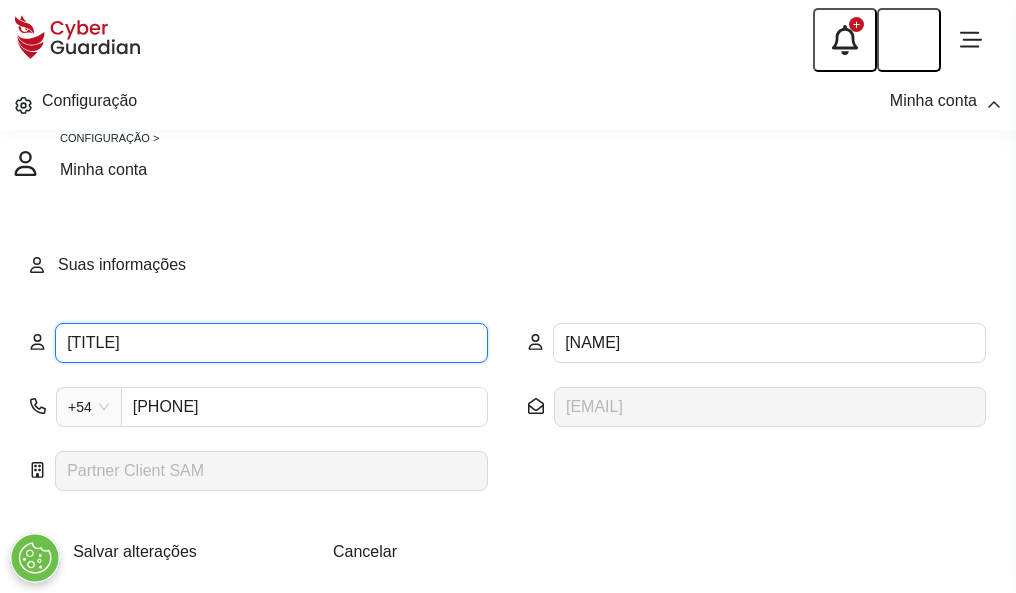 click on "NANDO" at bounding box center [271, 343] 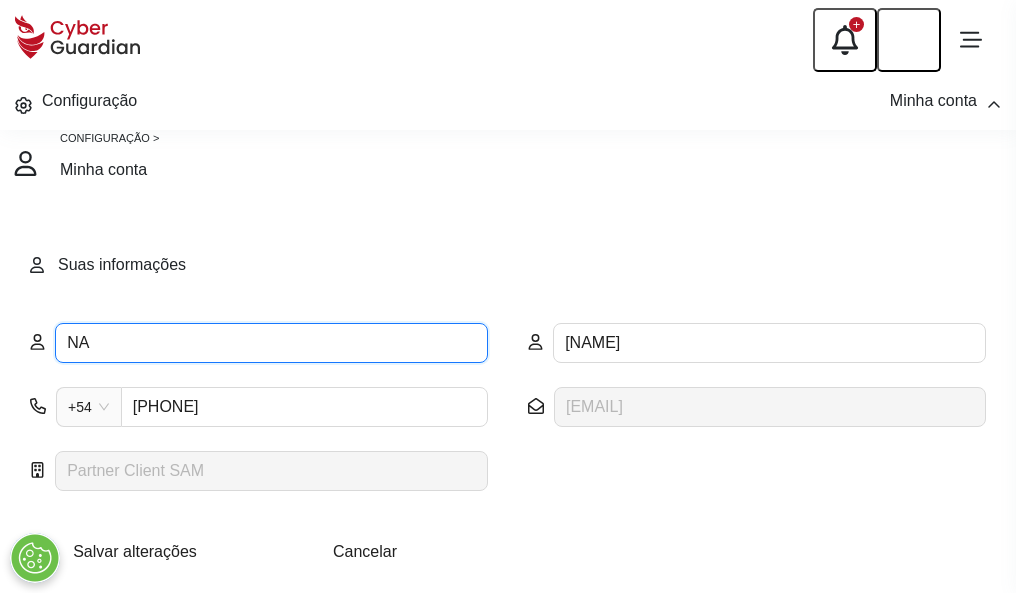 type on "N" 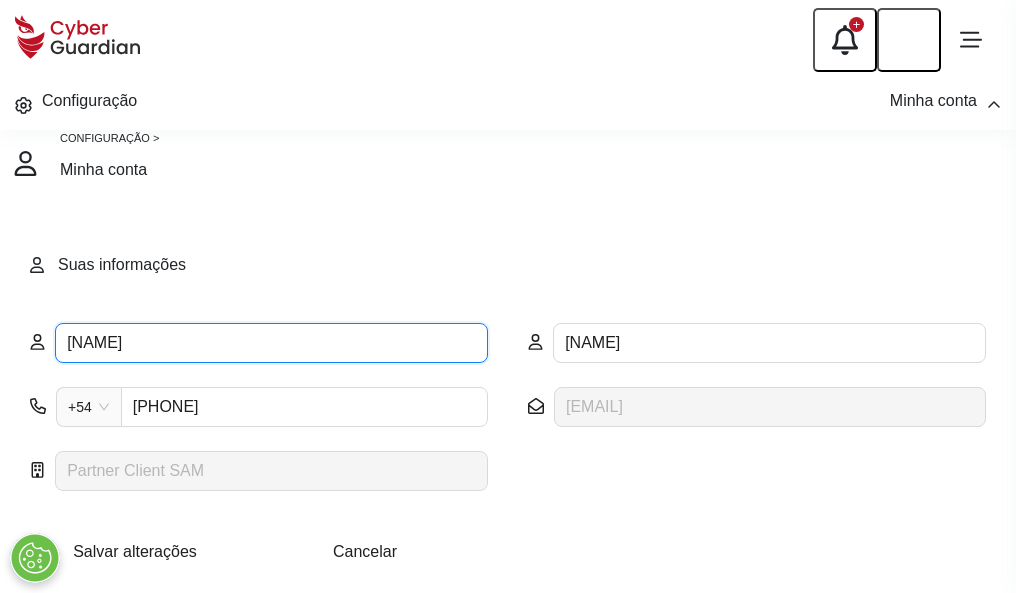 type on "Vicente" 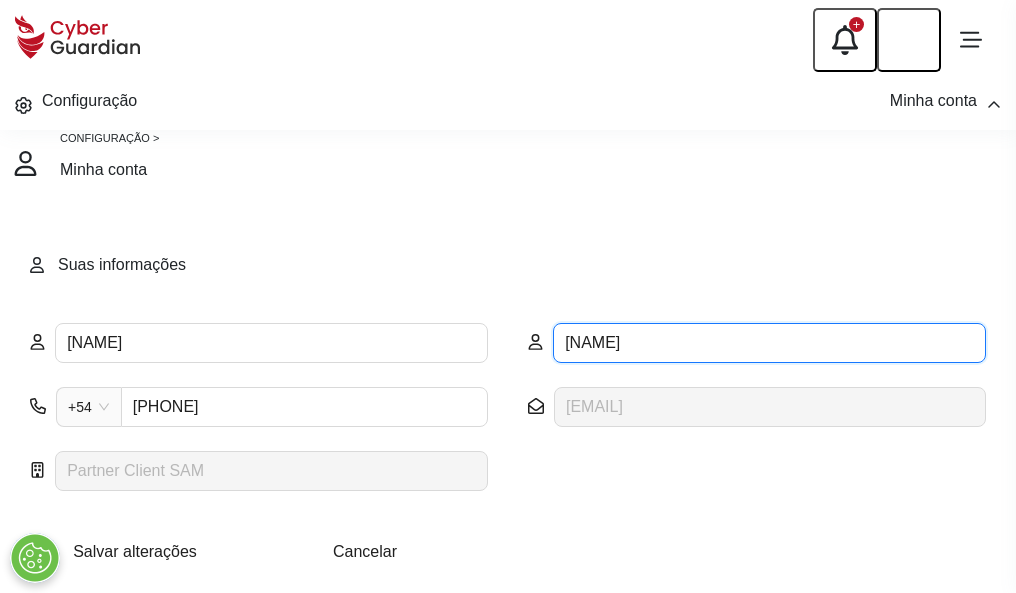 click on "FARRÉ" at bounding box center (769, 343) 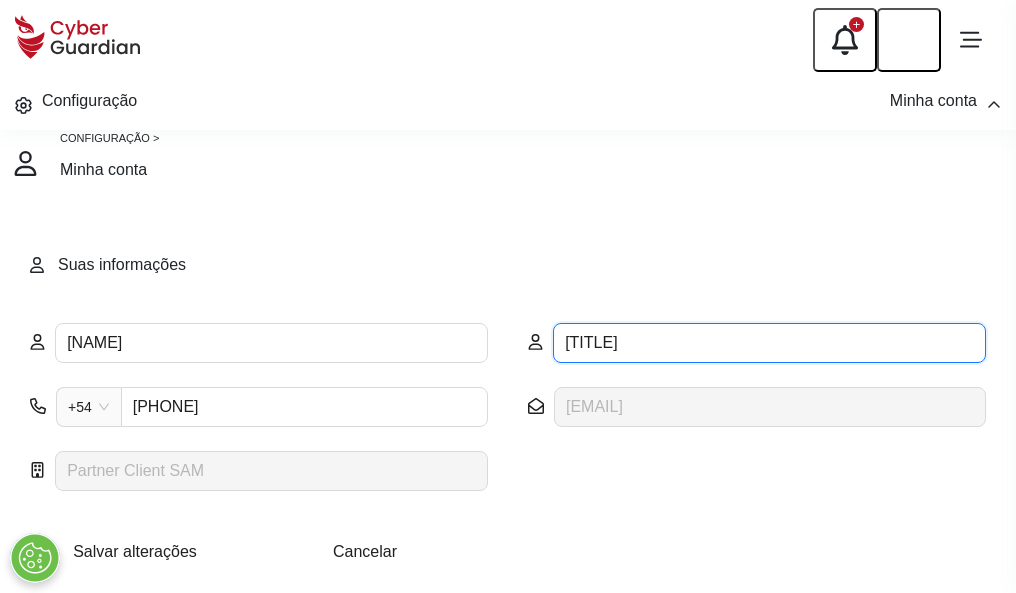 type on "F" 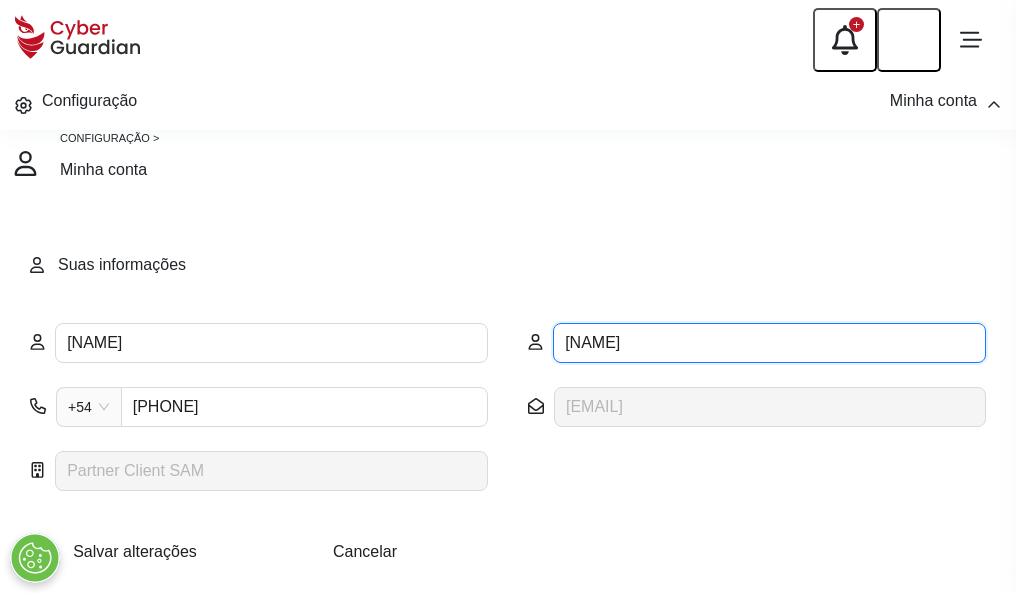 type on "Abascal" 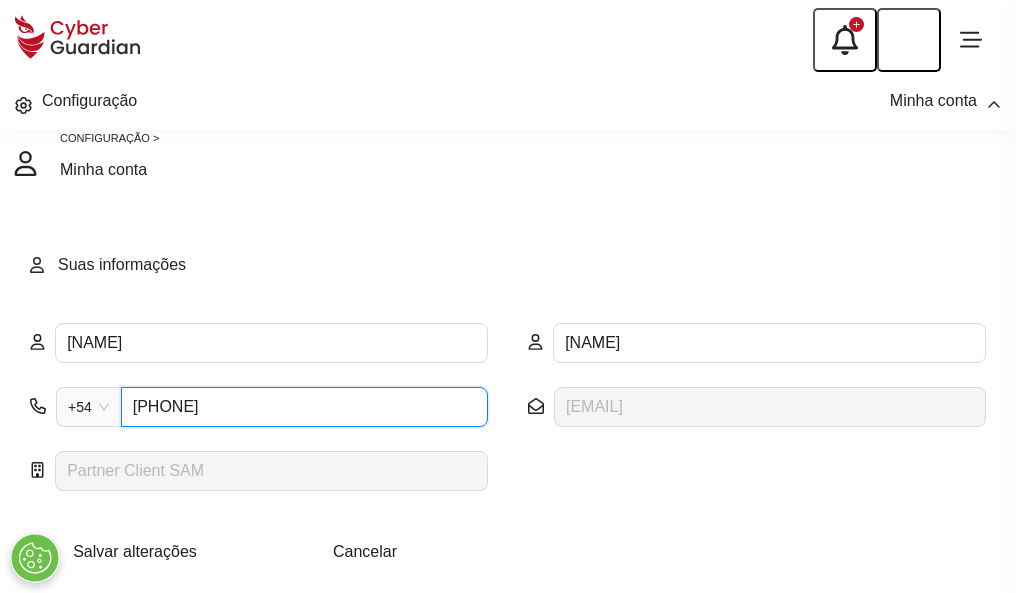 click on "4810958408" at bounding box center [304, 407] 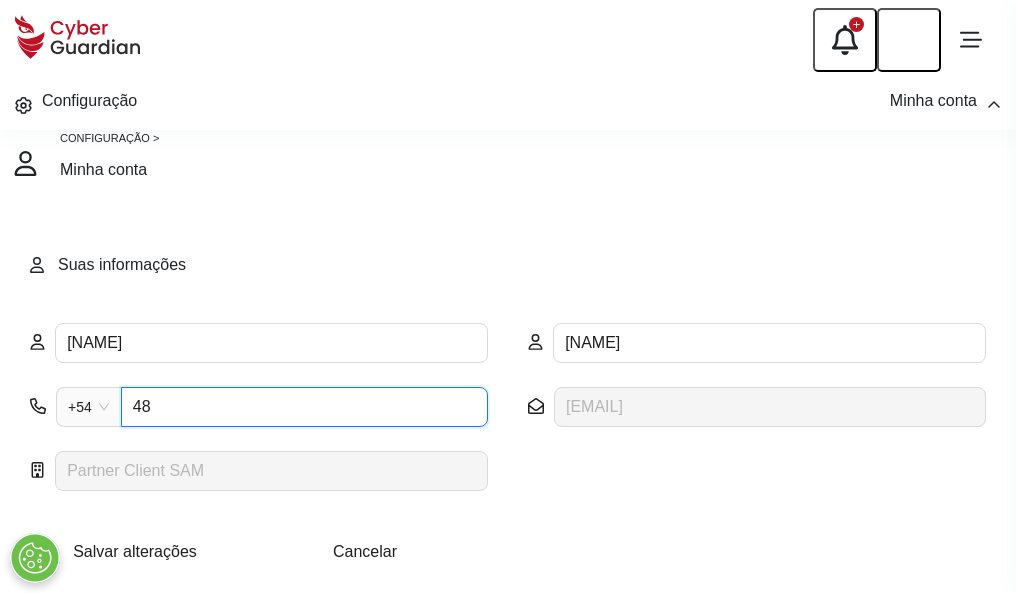 type on "4" 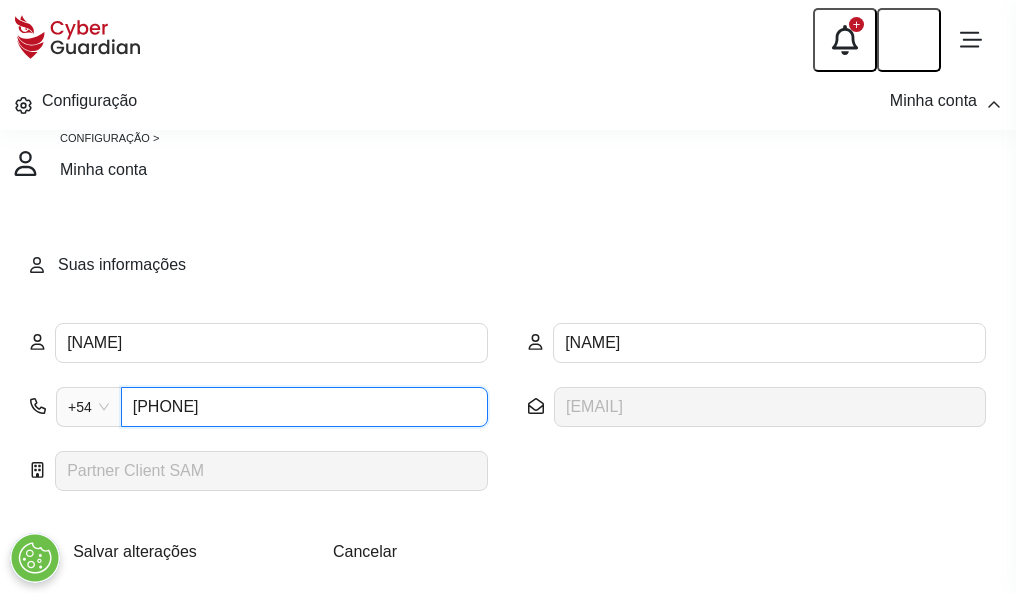 type on "4977174649" 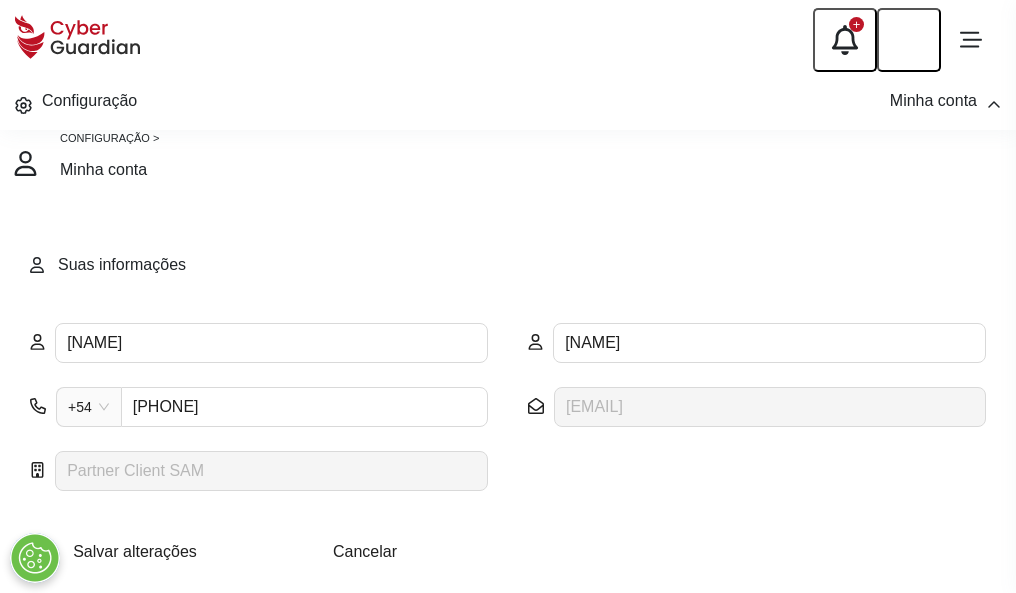 click on "Salvar alterações" at bounding box center [135, 551] 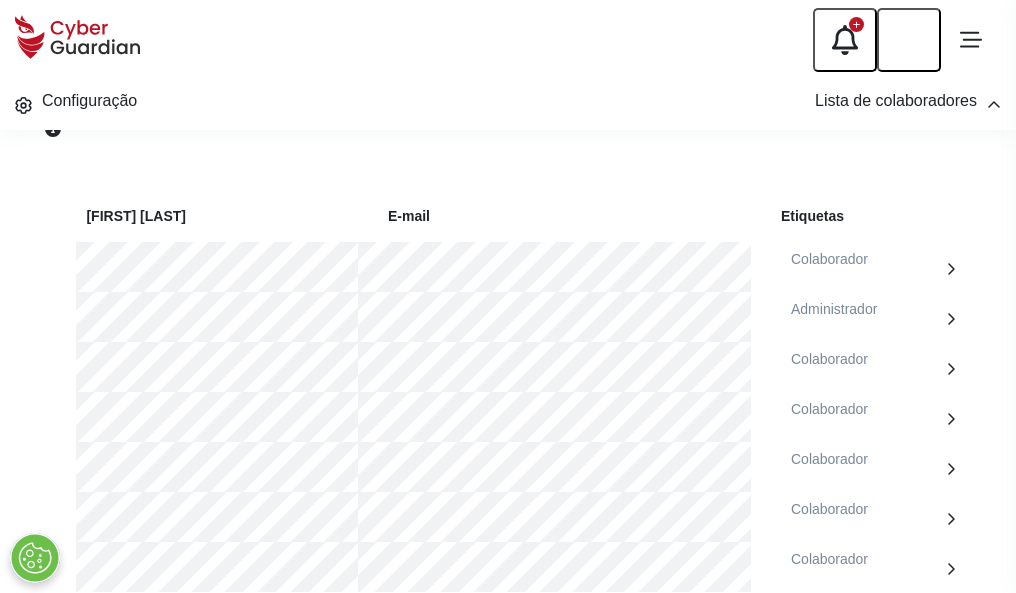 scroll, scrollTop: 856, scrollLeft: 0, axis: vertical 